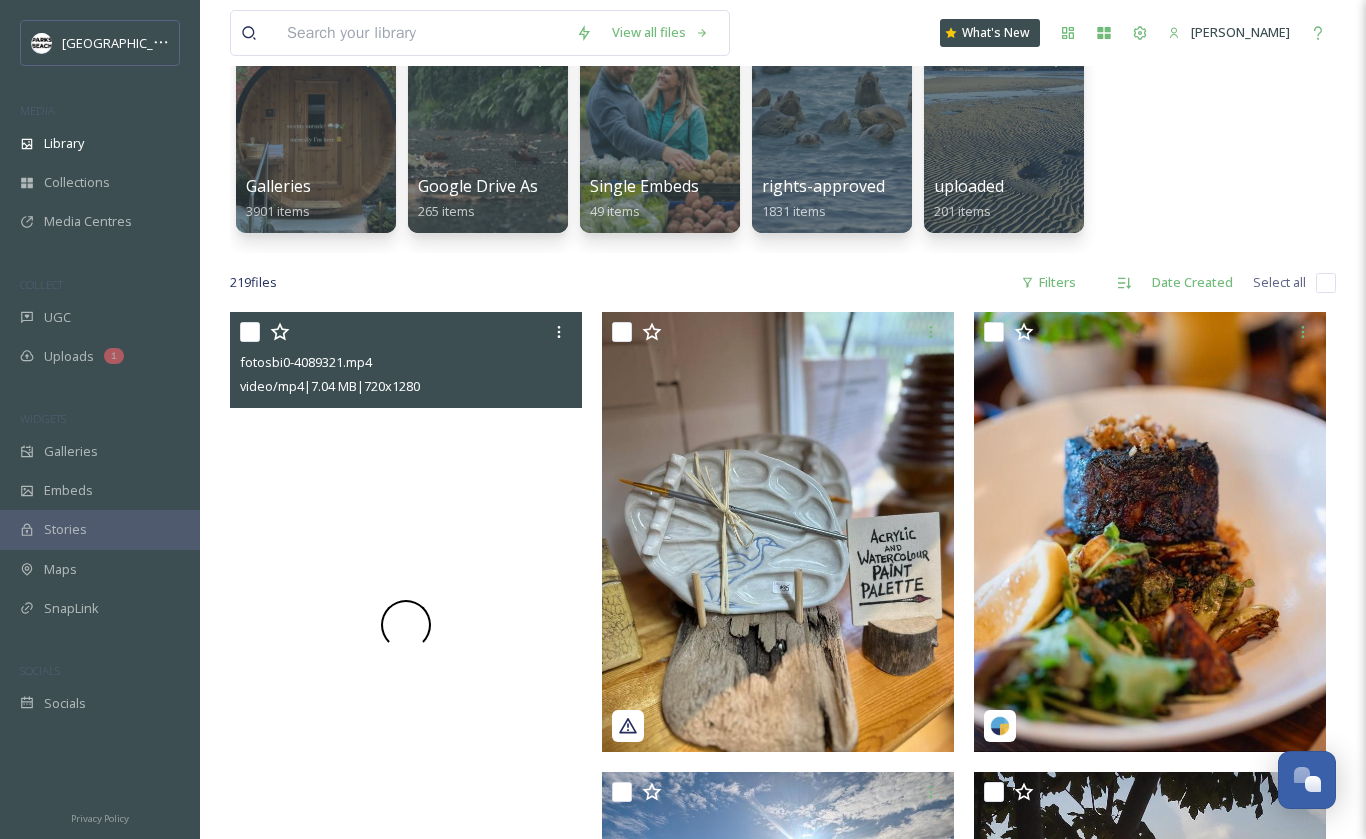 scroll, scrollTop: 393, scrollLeft: 0, axis: vertical 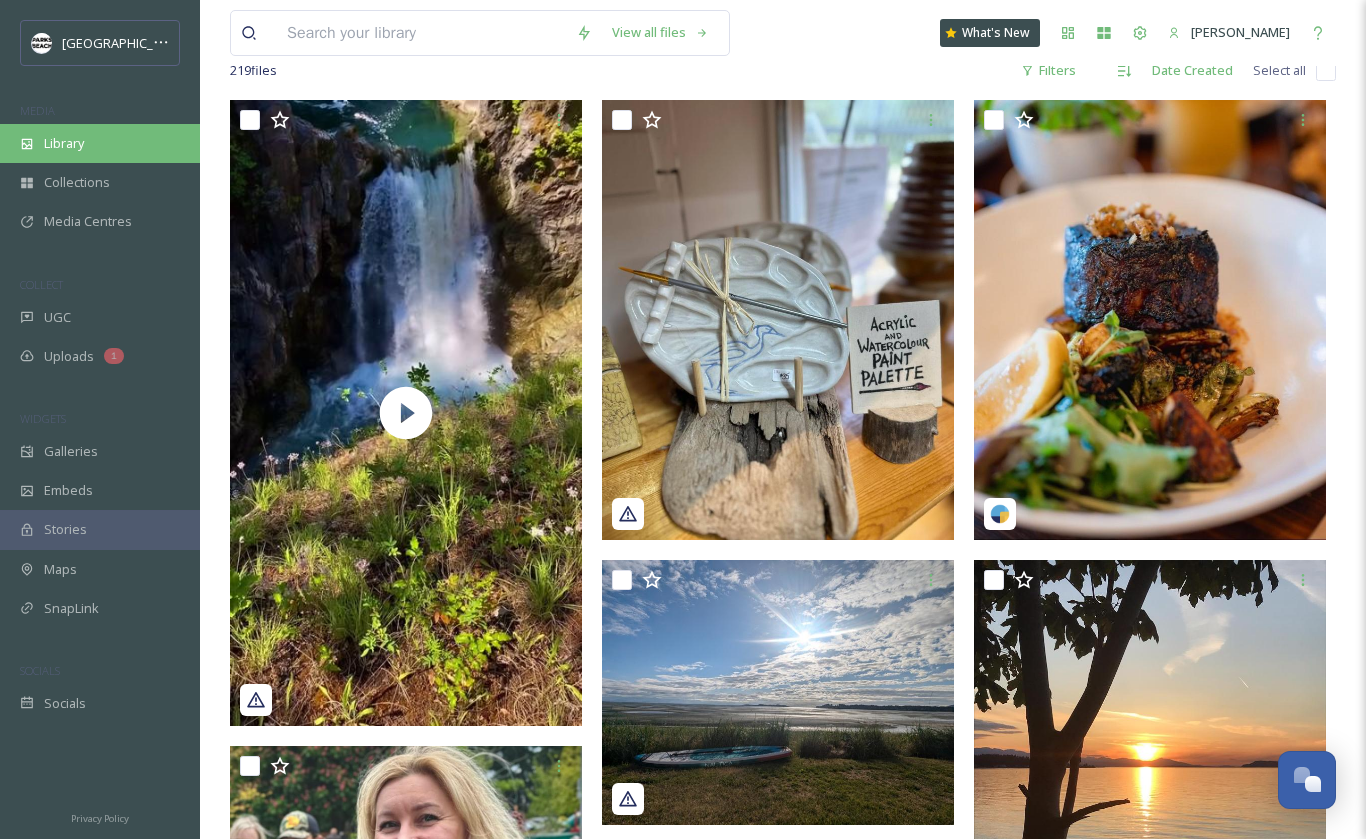 drag, startPoint x: 74, startPoint y: 136, endPoint x: 667, endPoint y: 108, distance: 593.6607 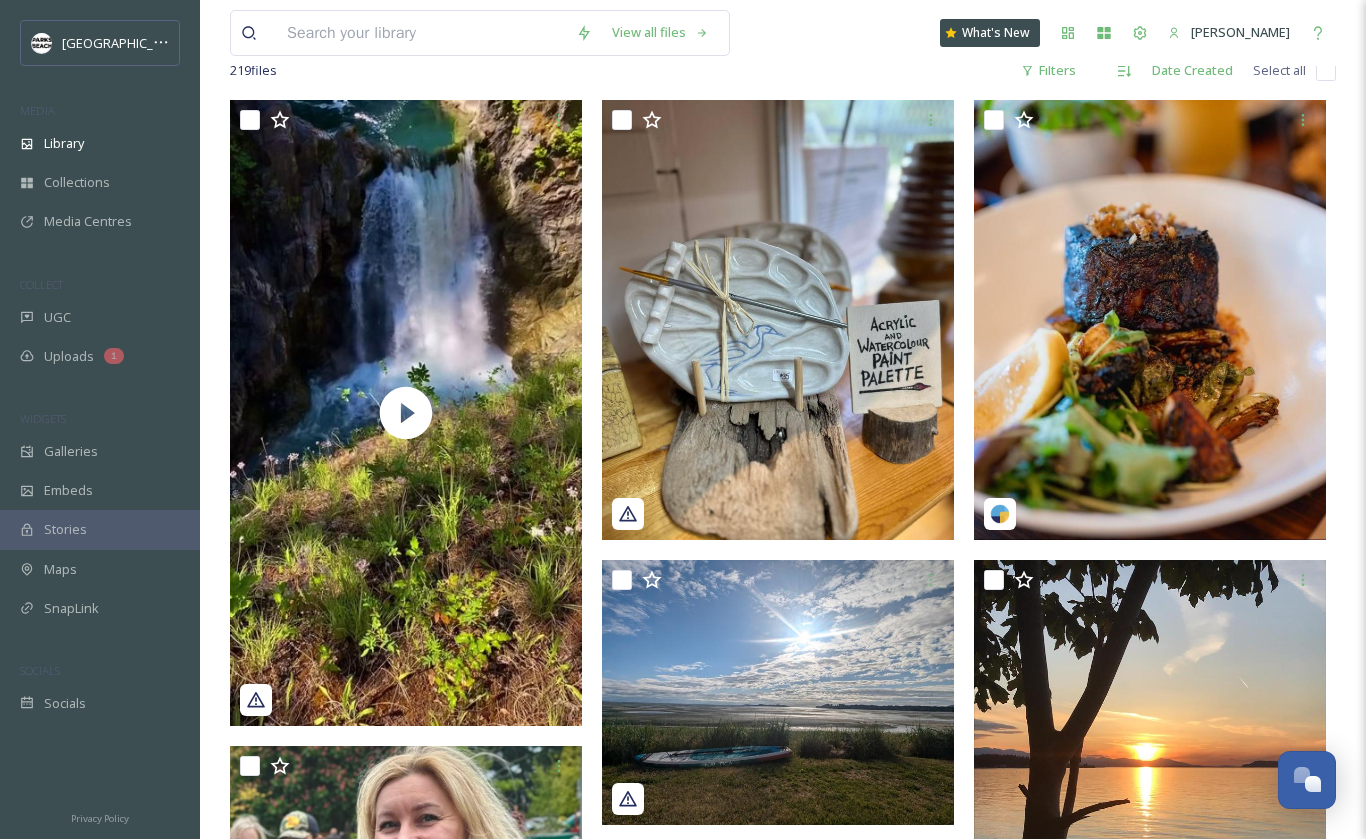 click on "Library" at bounding box center (64, 143) 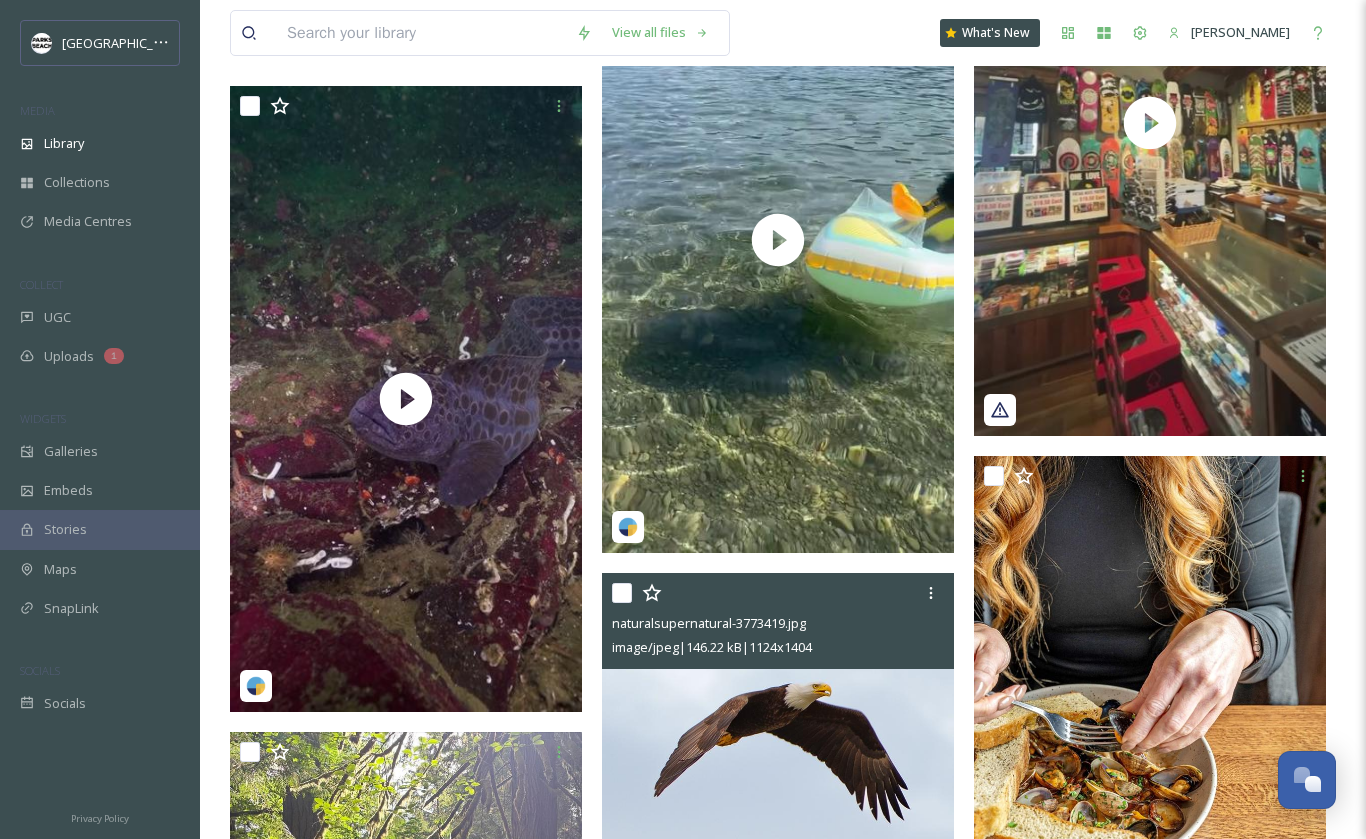 scroll, scrollTop: 6909, scrollLeft: 0, axis: vertical 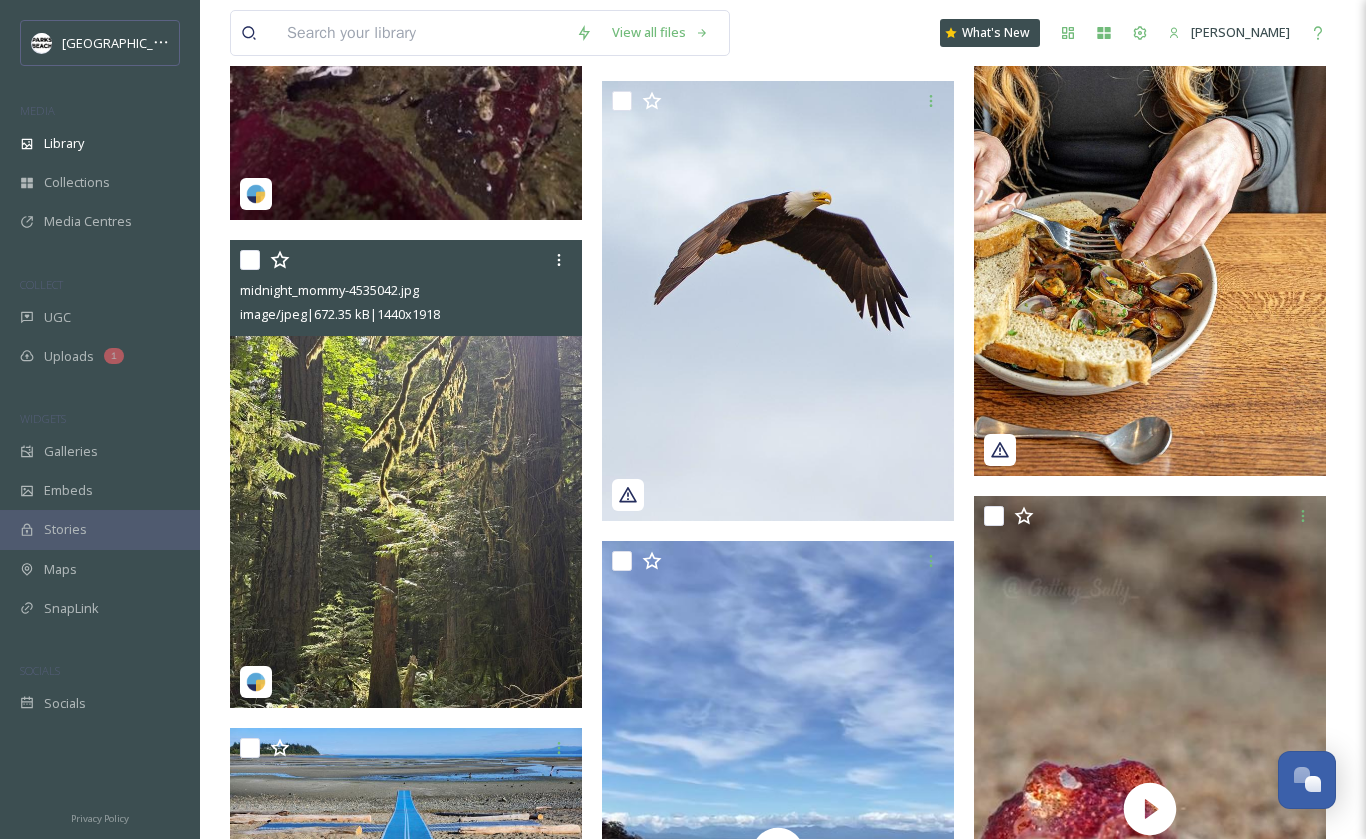 click at bounding box center (406, 474) 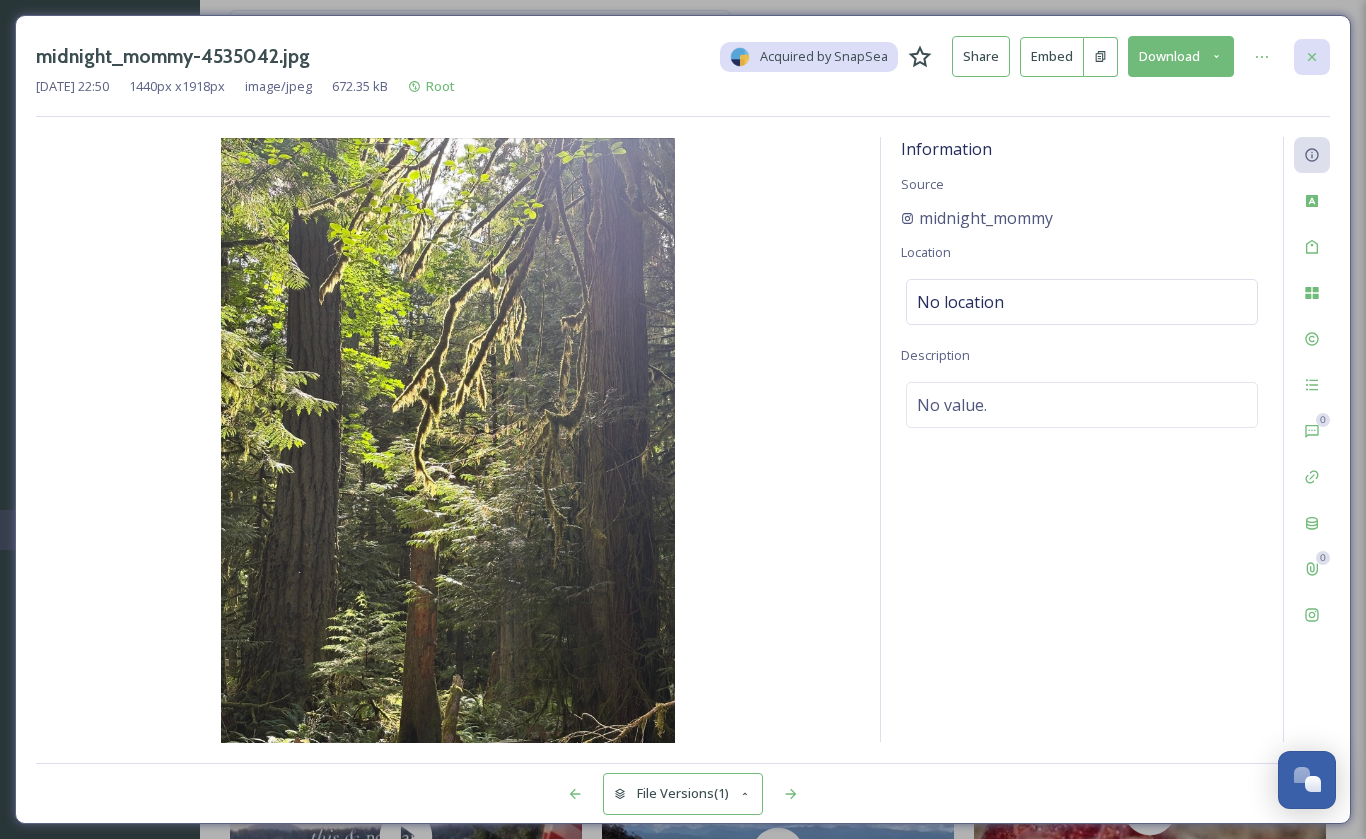 click 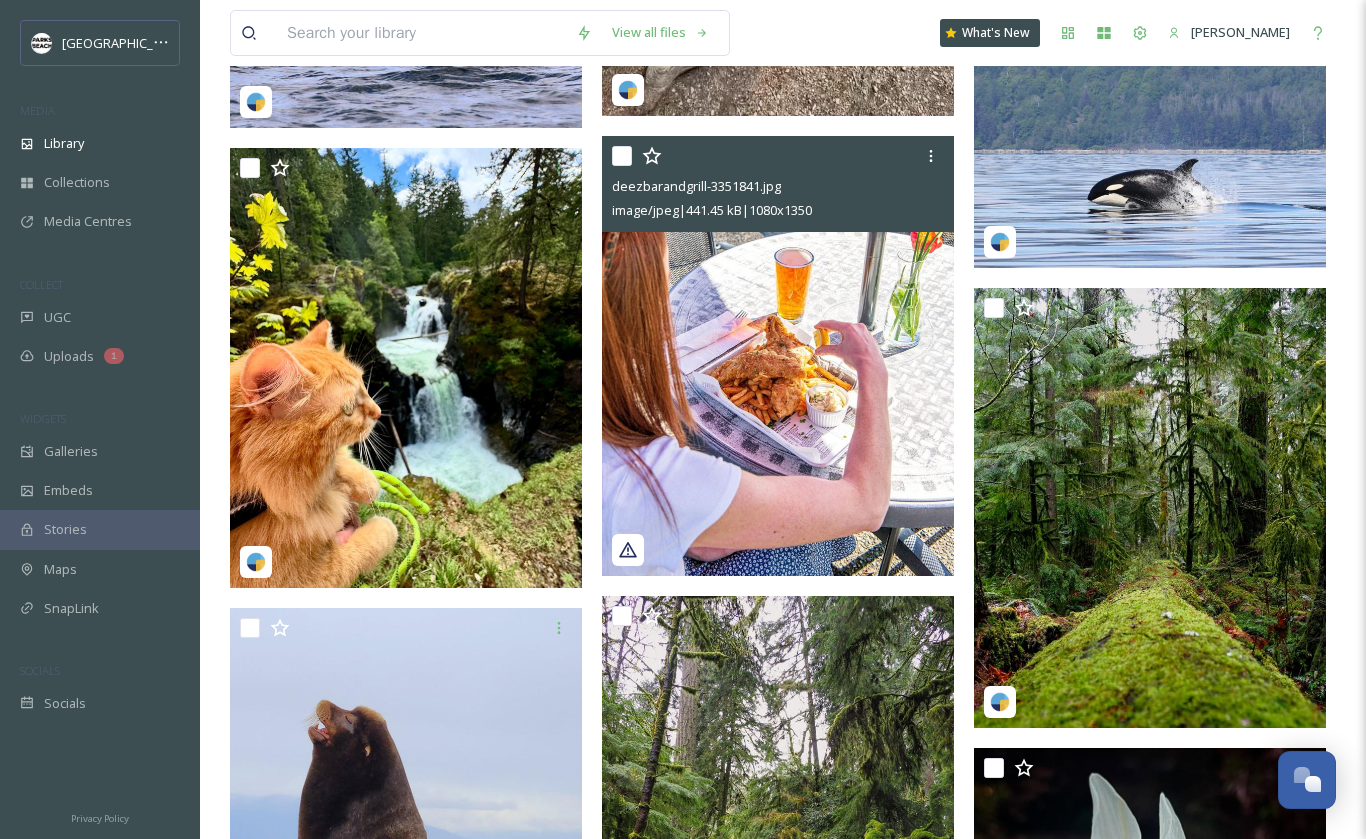 scroll, scrollTop: 11093, scrollLeft: 0, axis: vertical 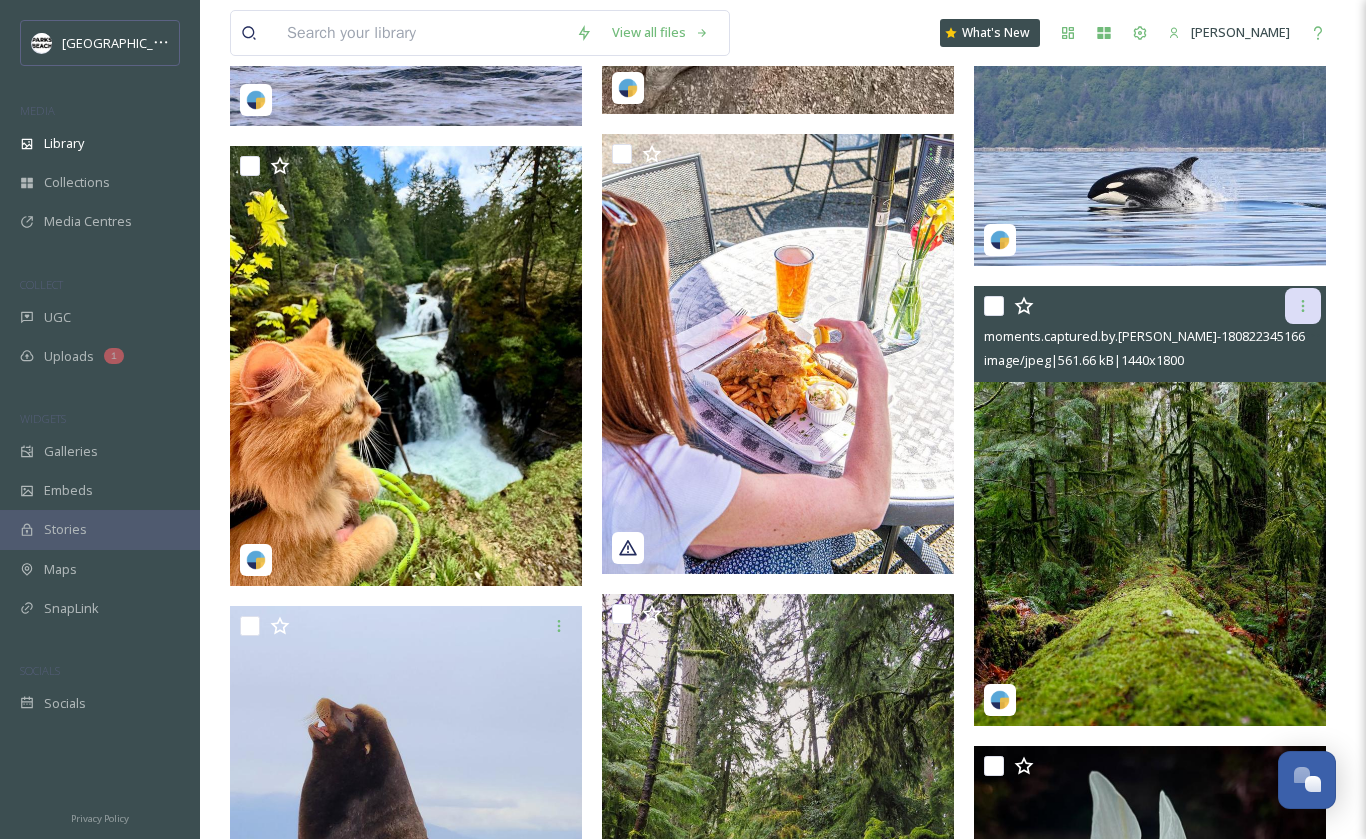 click 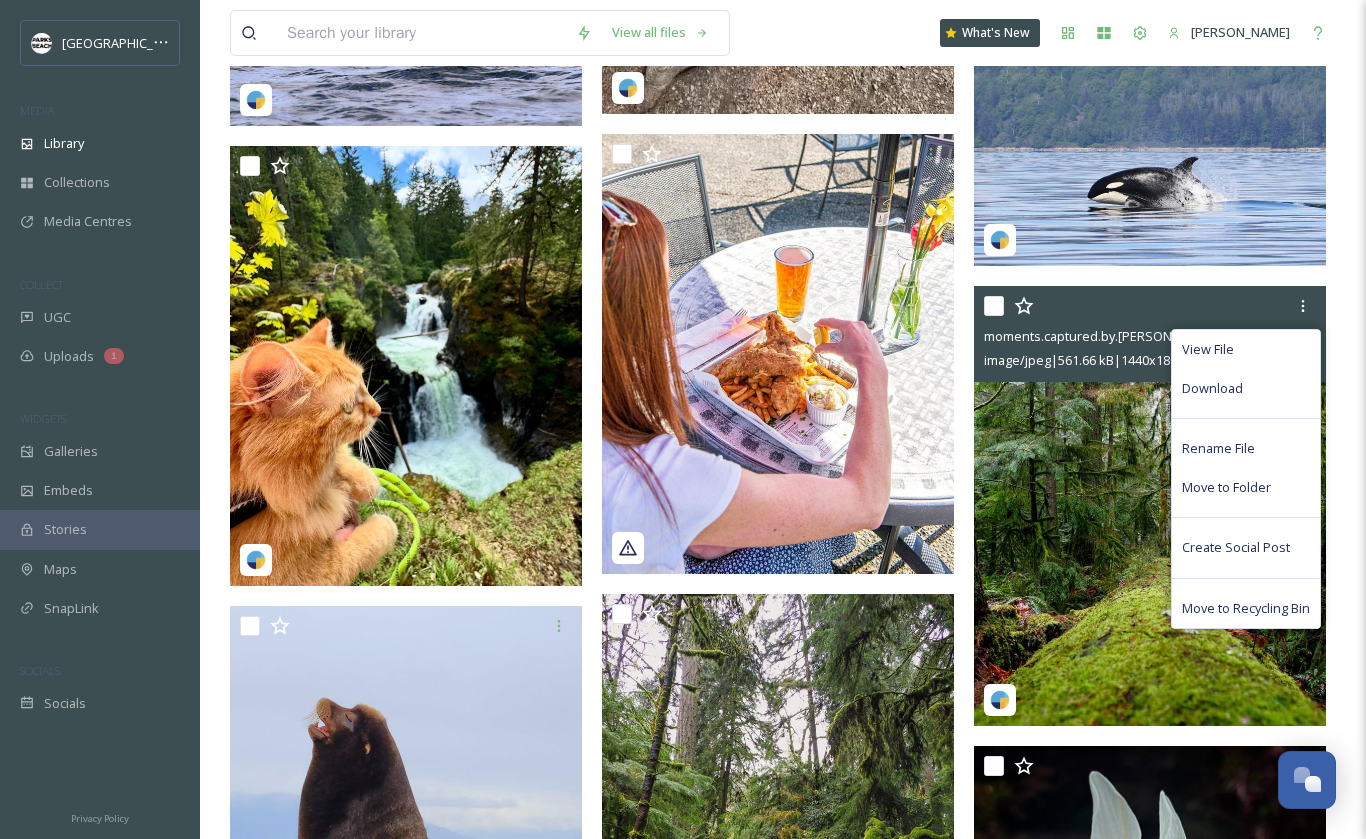 click at bounding box center (1150, 506) 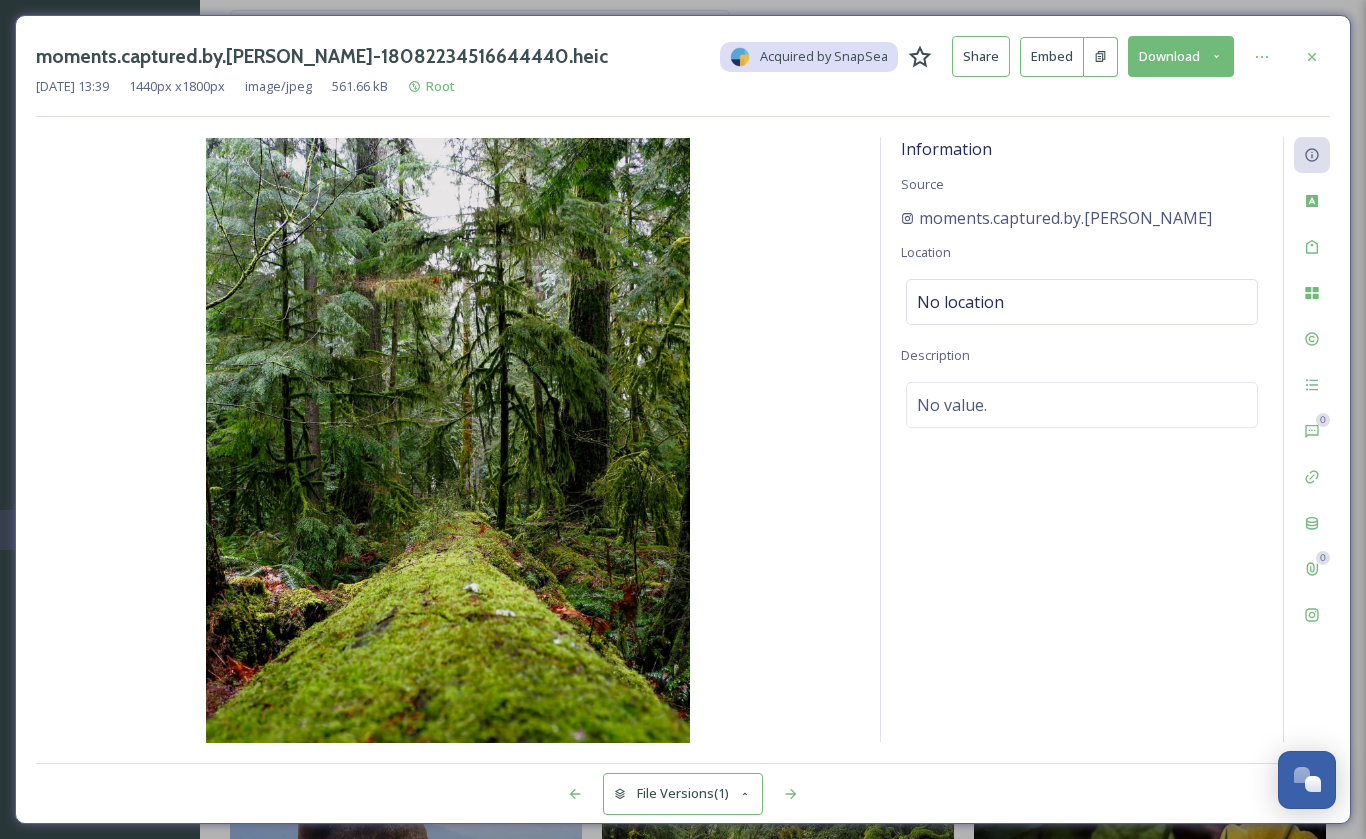 click on "File Versions  (1)" at bounding box center [683, 793] 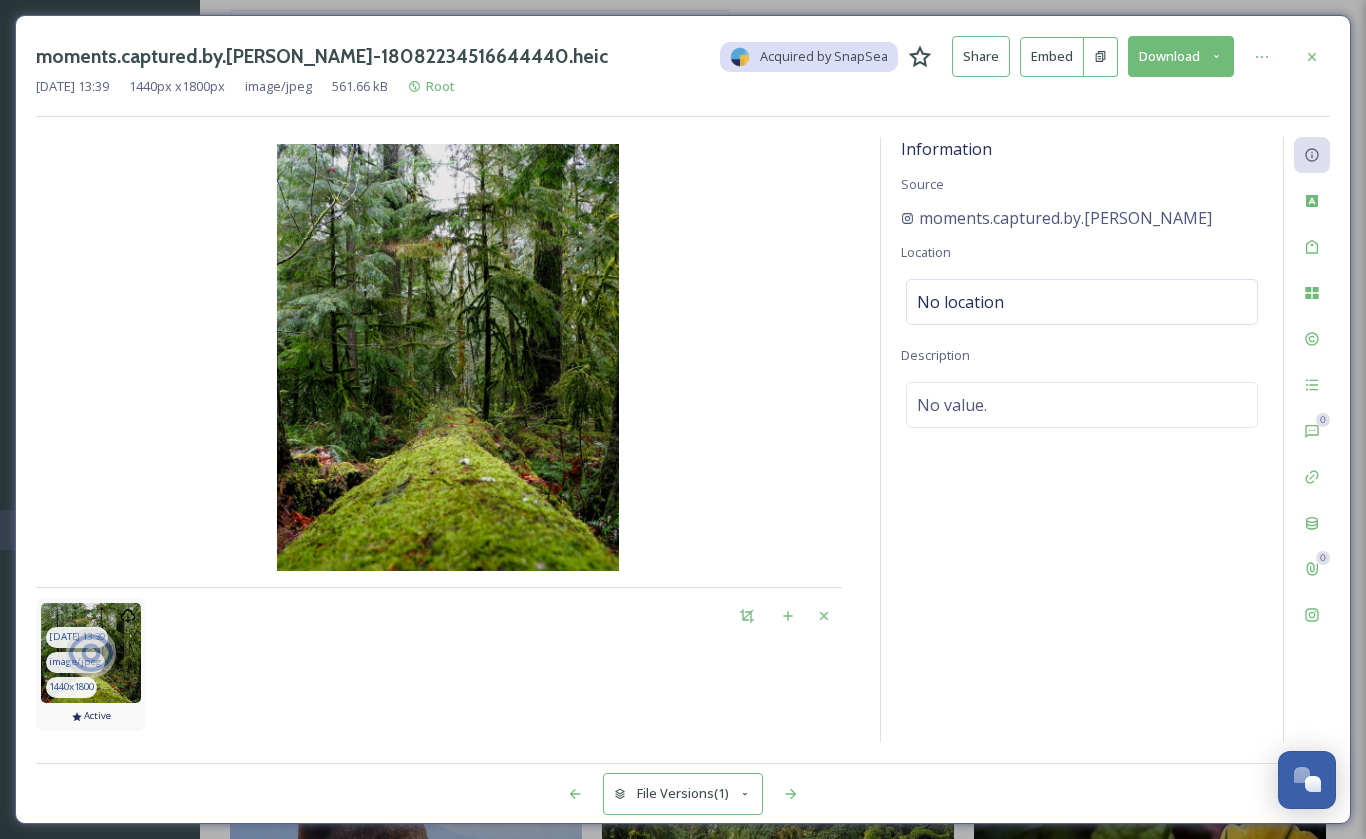 click at bounding box center [91, 653] 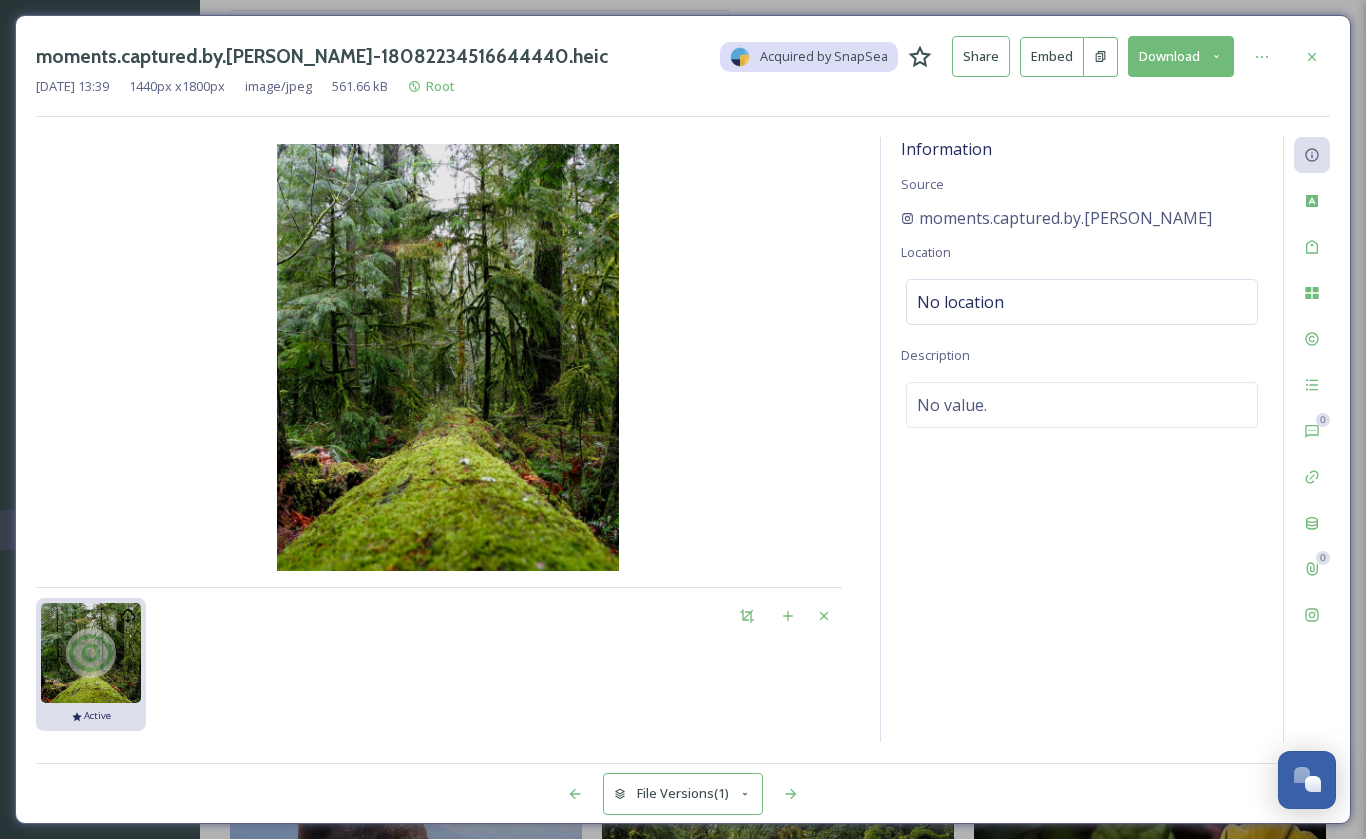 click on "Download" at bounding box center (1181, 56) 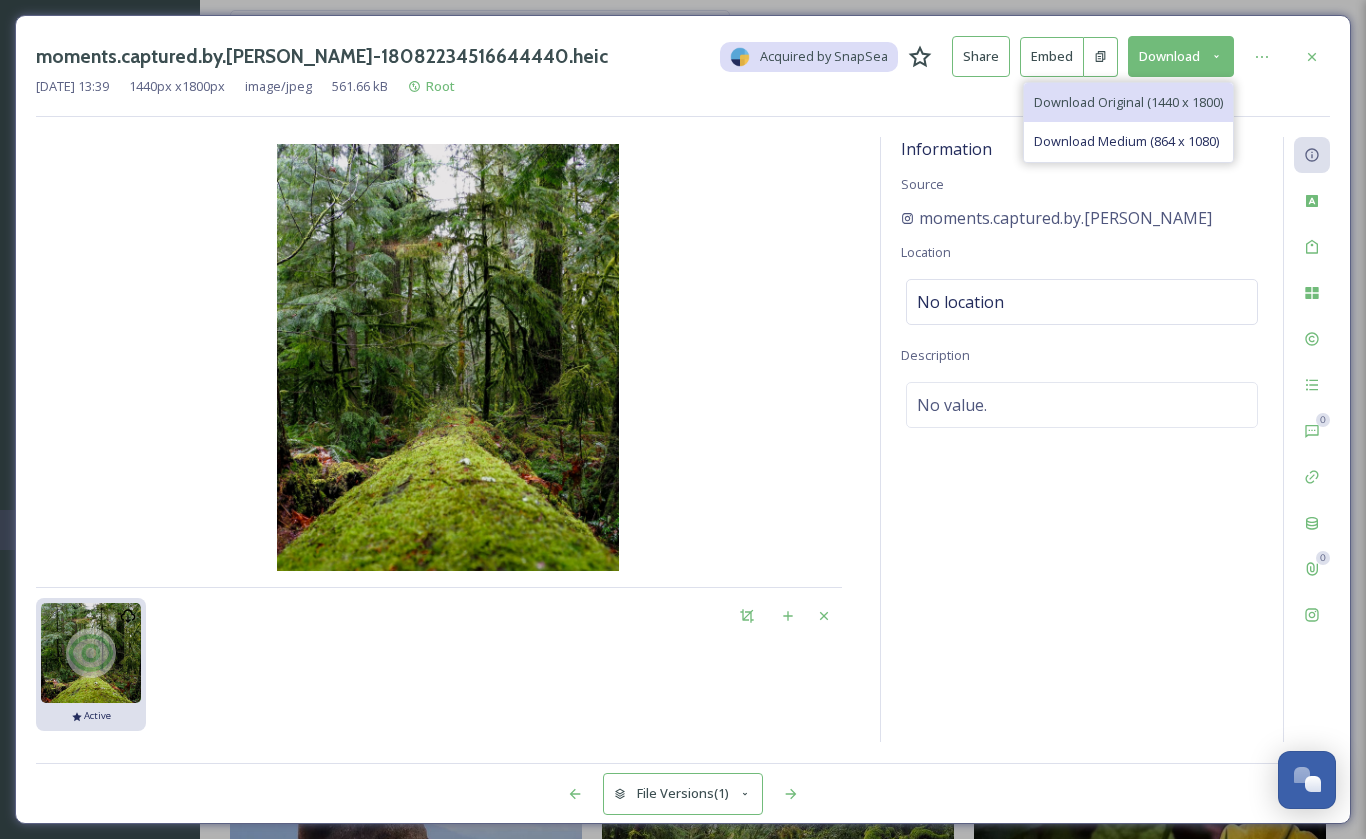 click on "Download Original (1440 x 1800)" at bounding box center [1128, 102] 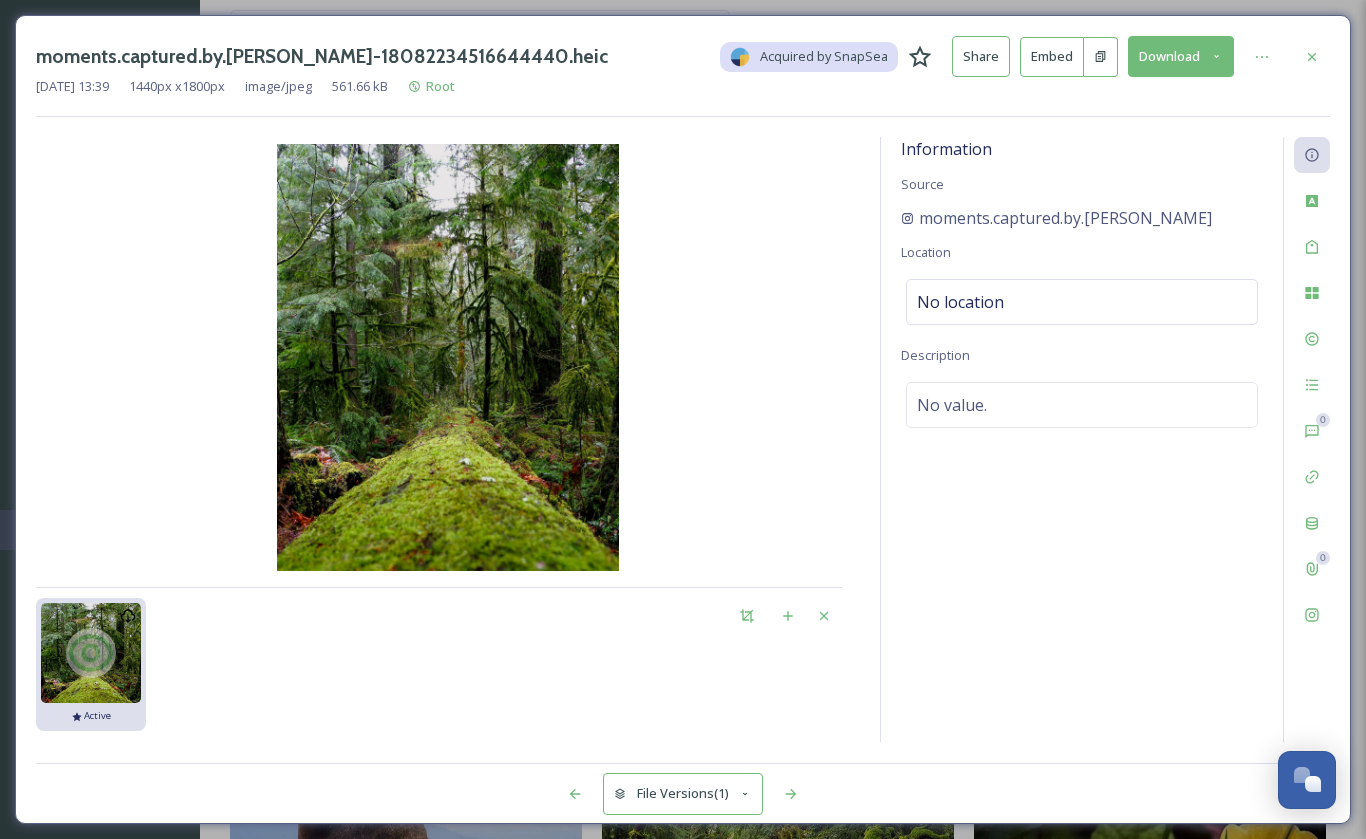 click 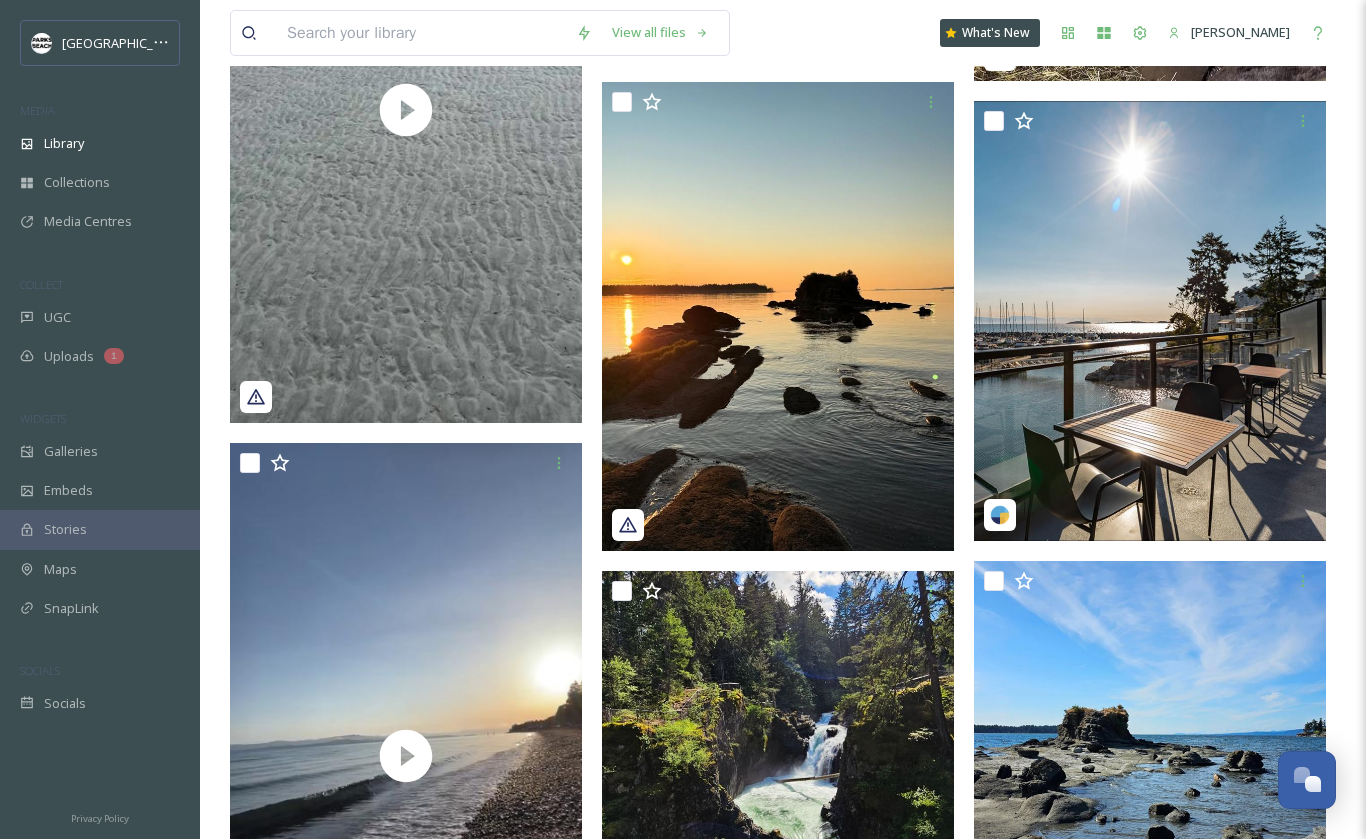 scroll, scrollTop: 1788, scrollLeft: 0, axis: vertical 